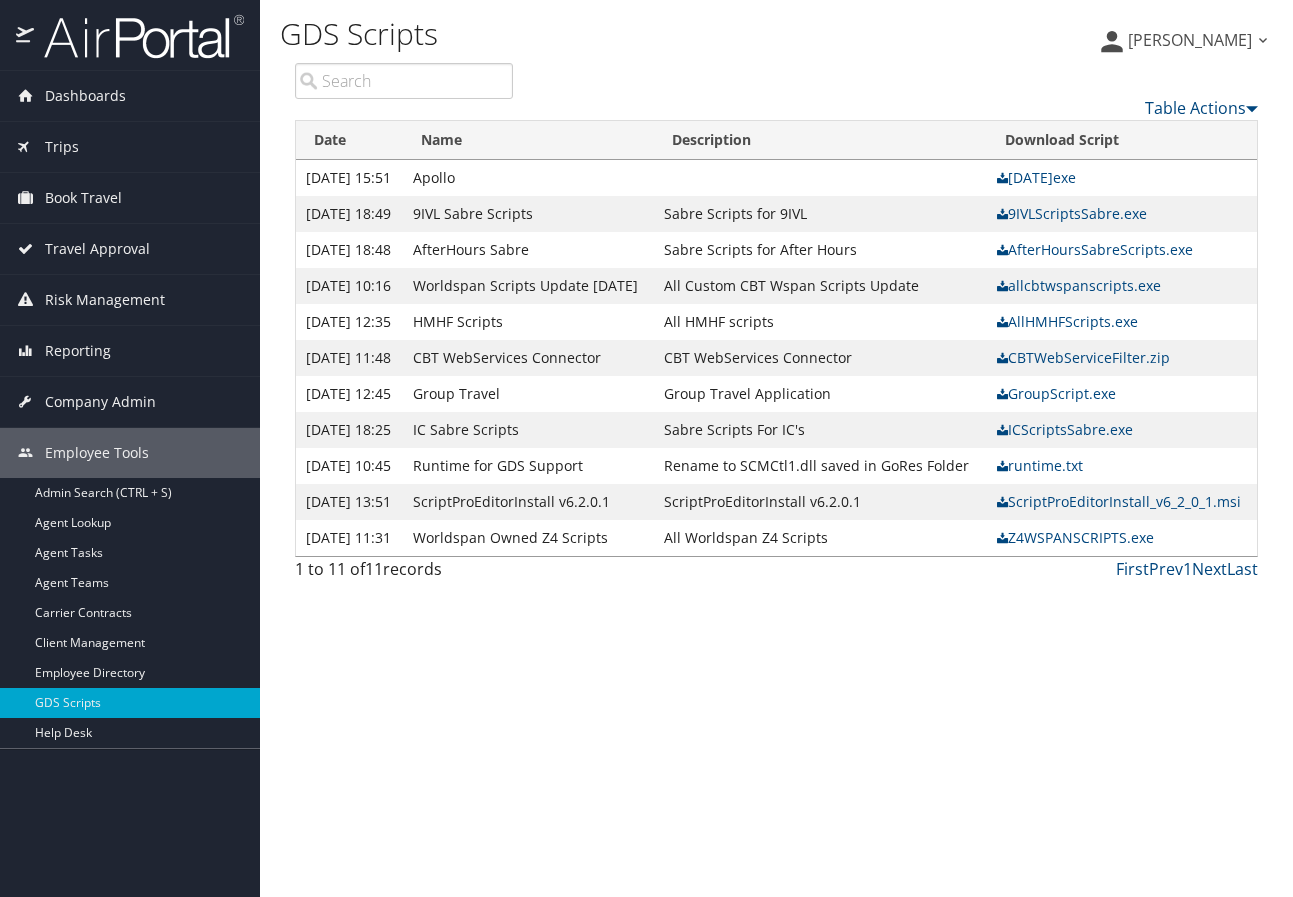 scroll, scrollTop: 0, scrollLeft: 0, axis: both 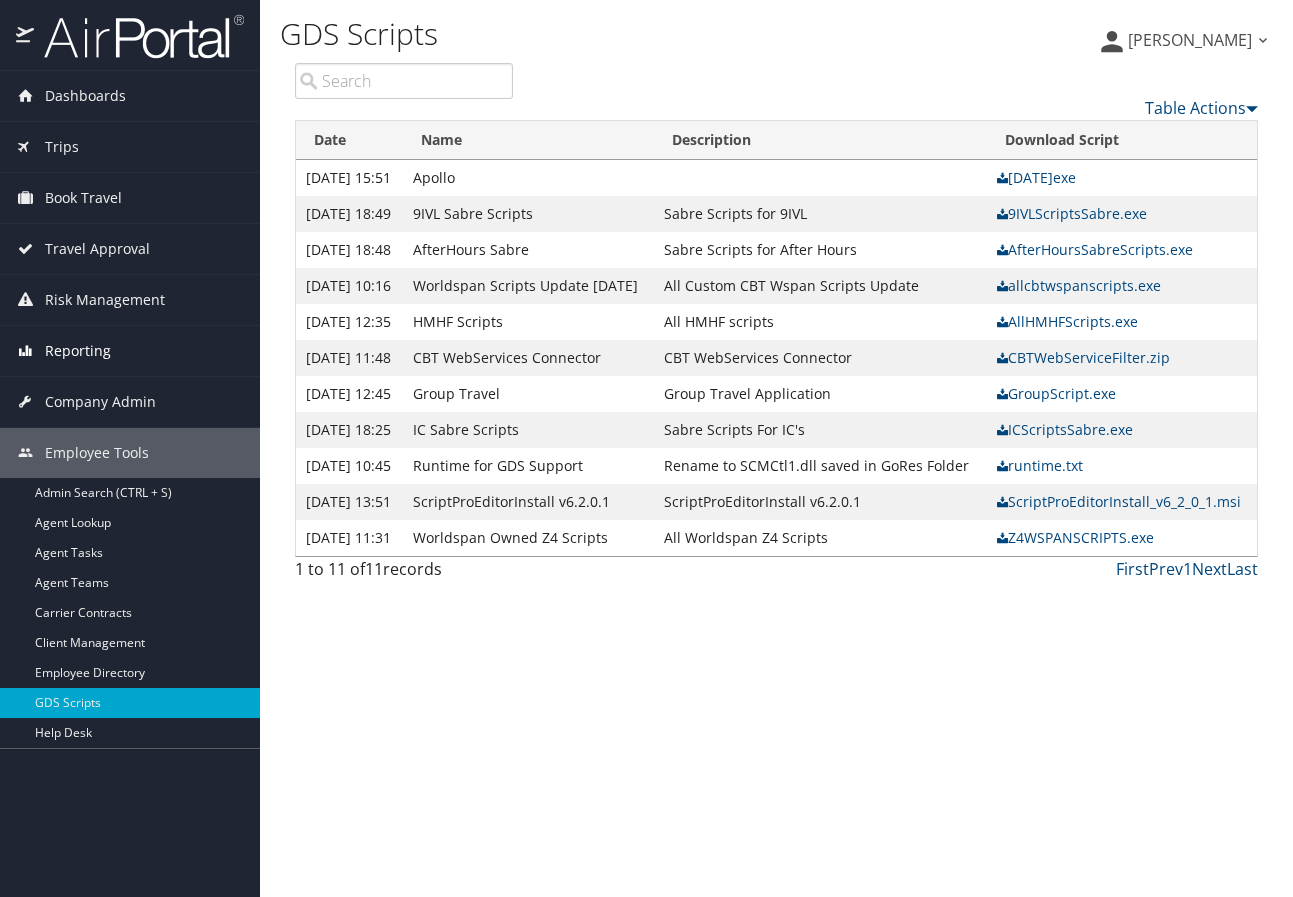 click on "Reporting" at bounding box center [78, 351] 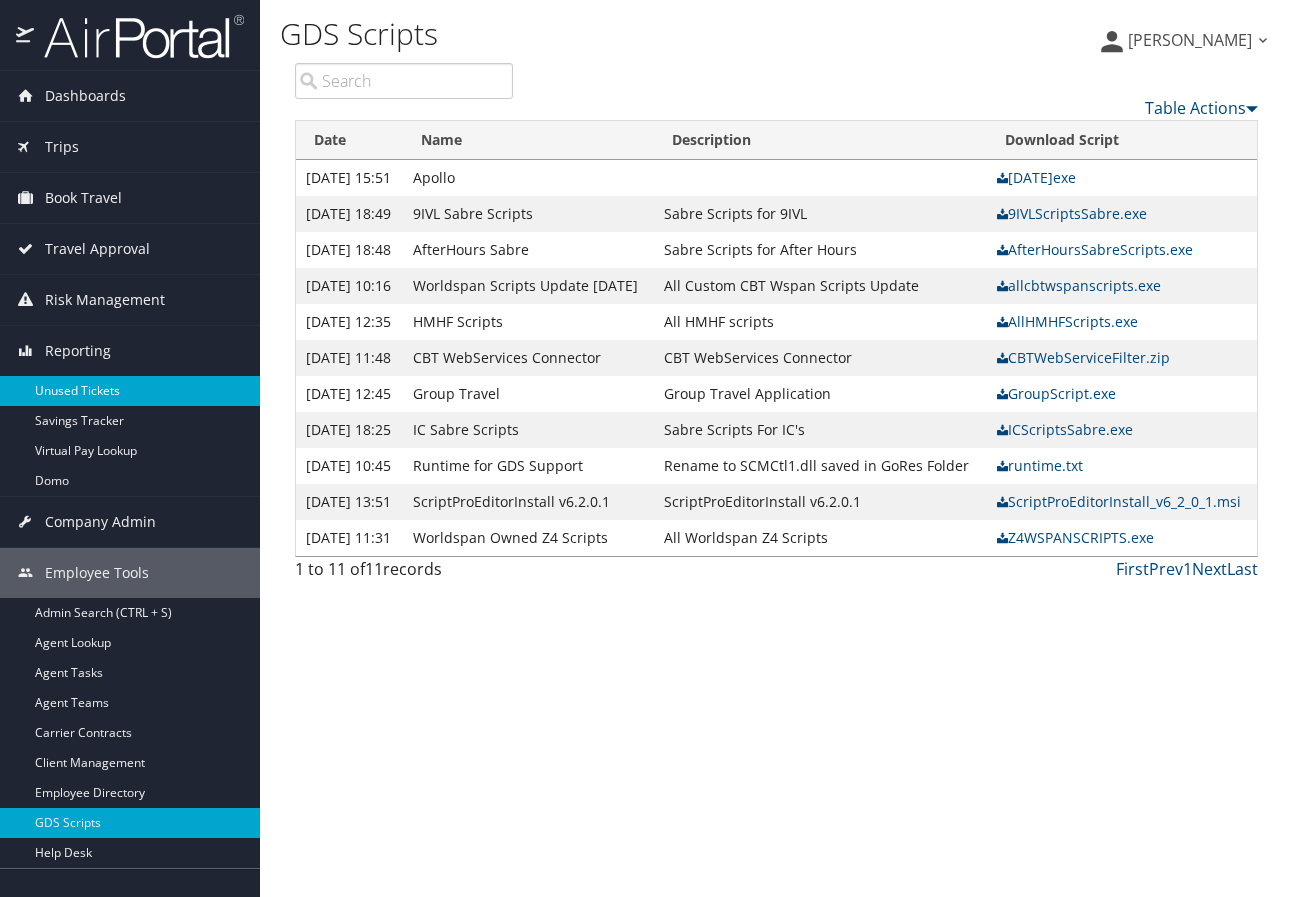 click on "Unused Tickets" at bounding box center [130, 391] 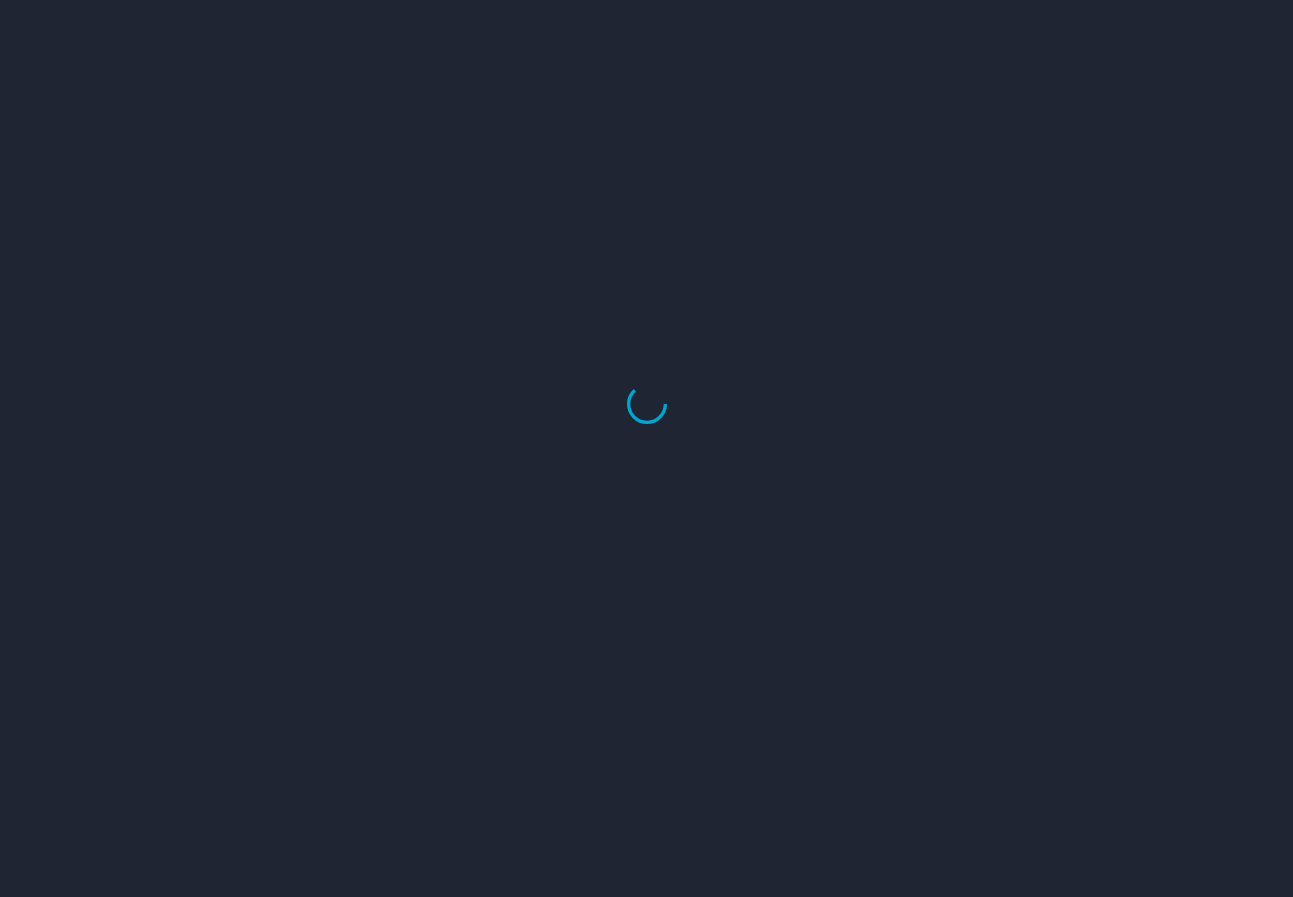 scroll, scrollTop: 0, scrollLeft: 0, axis: both 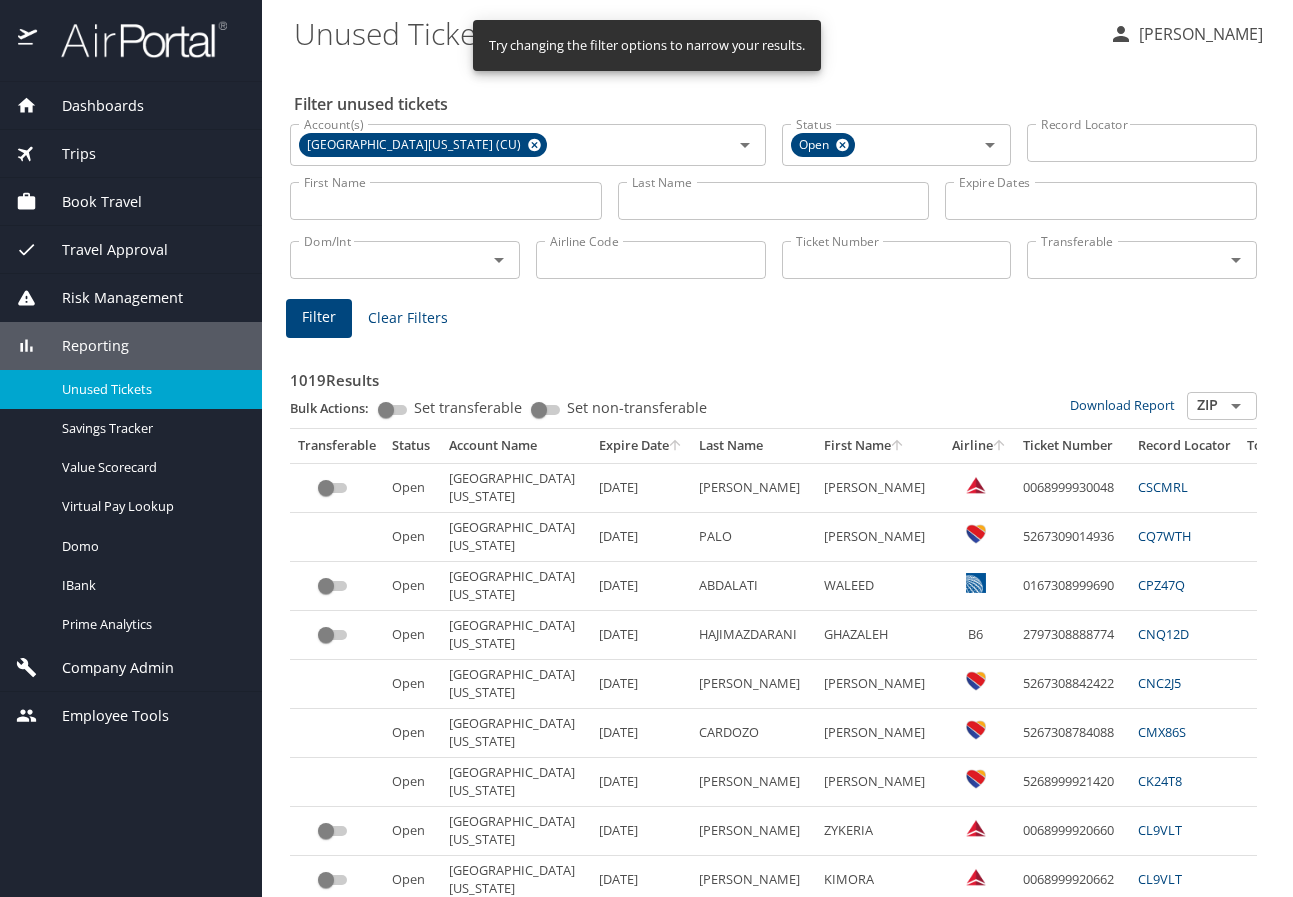 click on "Unused Tickets" at bounding box center [150, 389] 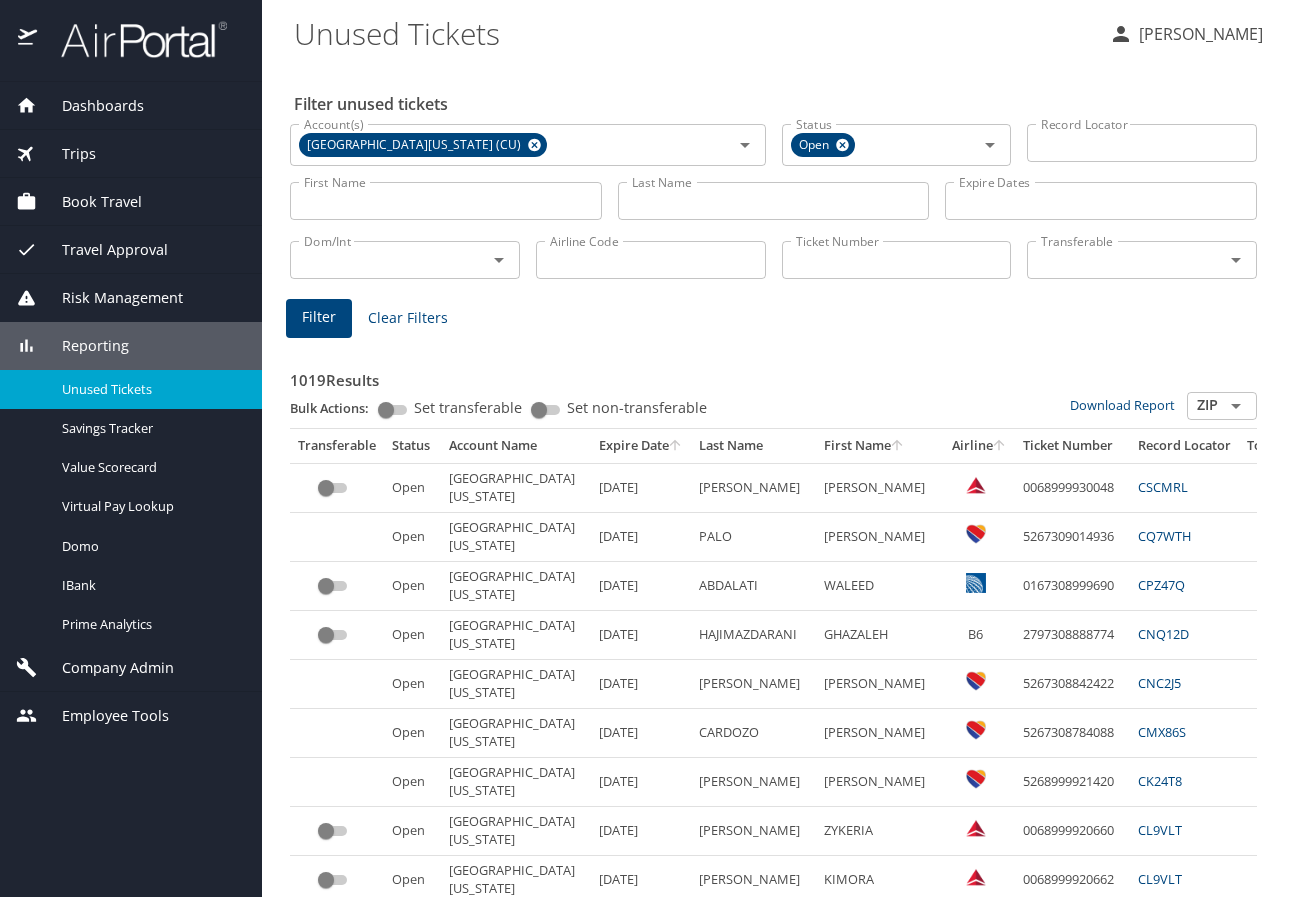 click on "Ticket Number" at bounding box center (897, 260) 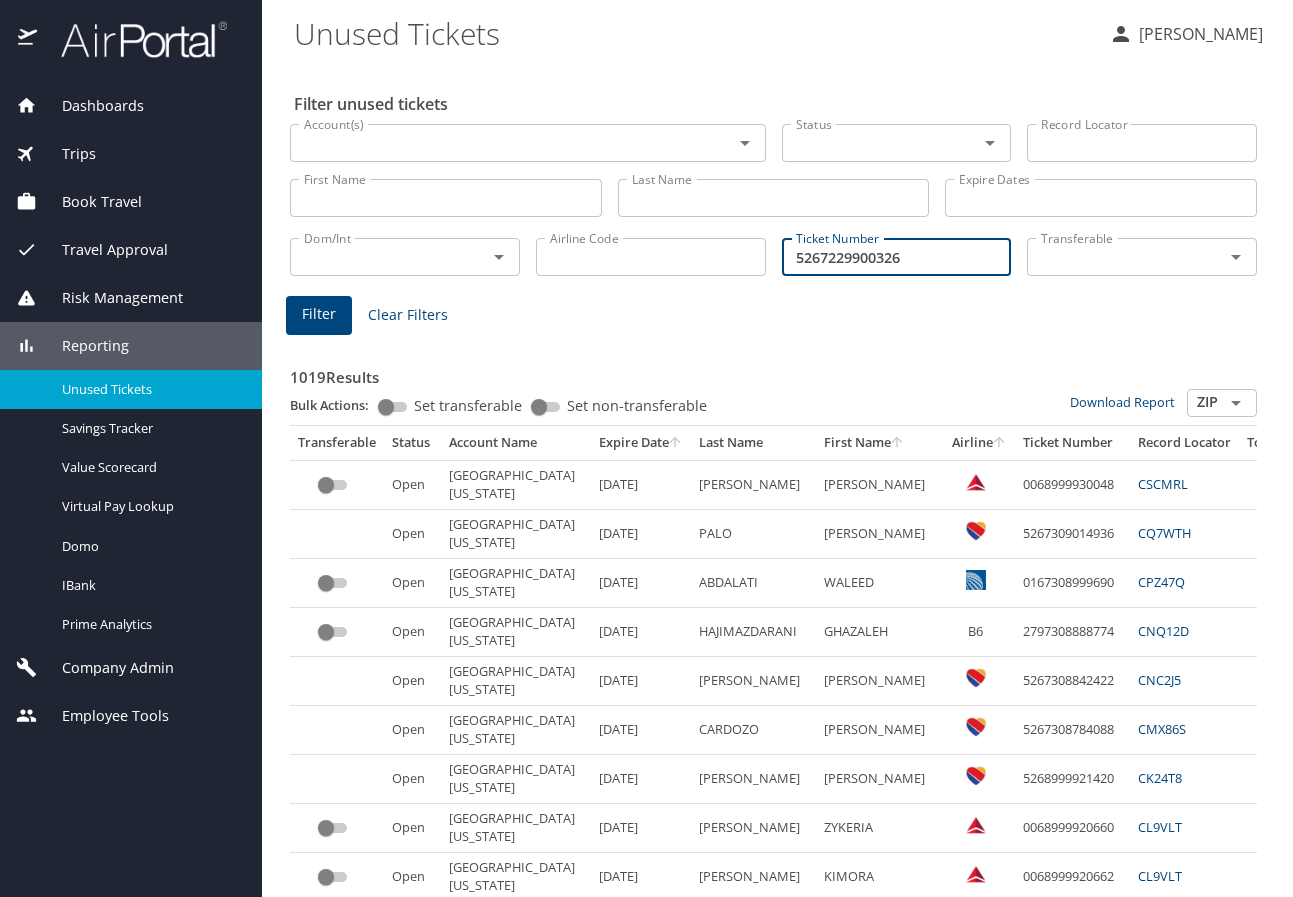 type on "5267229900326" 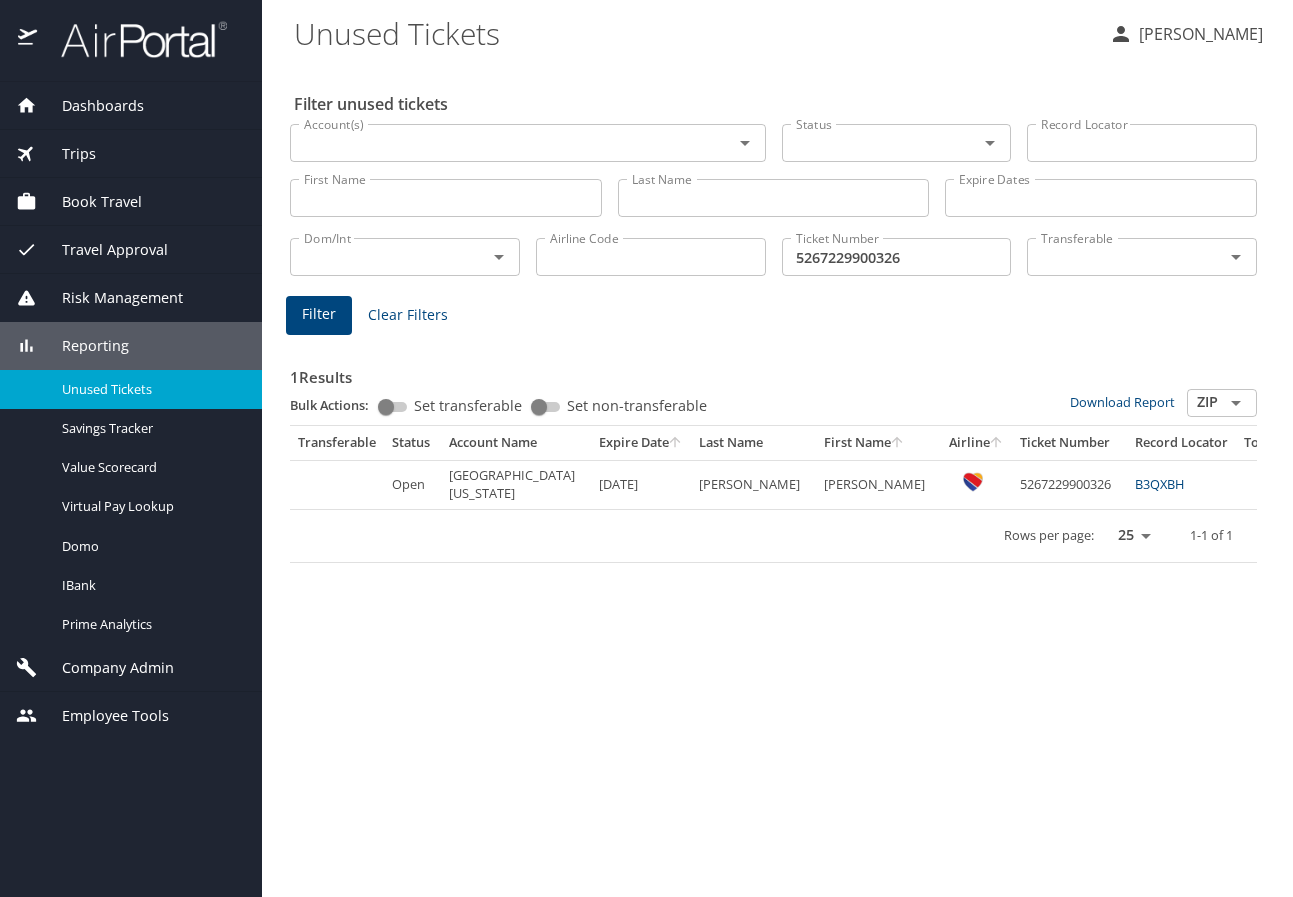 click on "B3QXBH" at bounding box center (1159, 484) 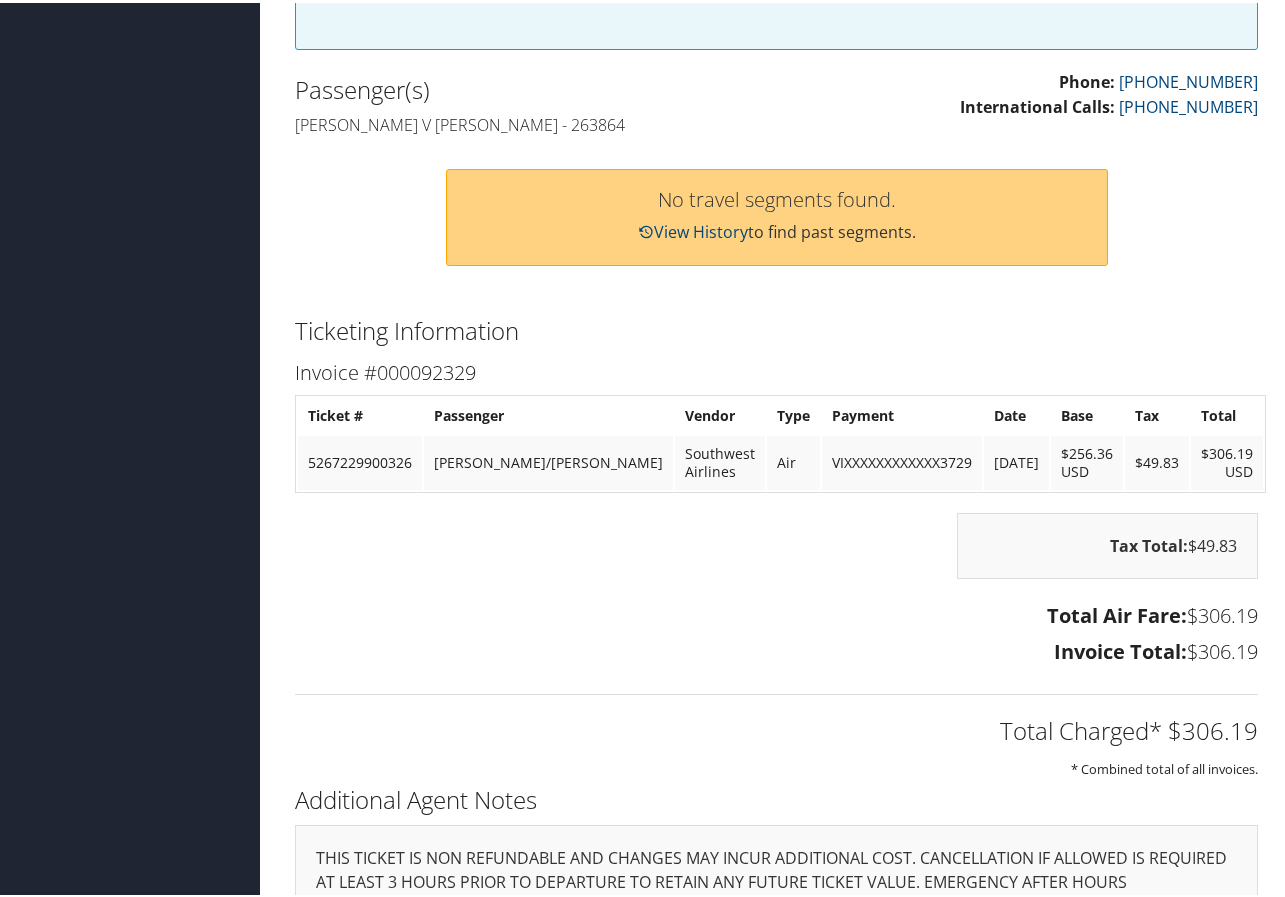 scroll, scrollTop: 700, scrollLeft: 0, axis: vertical 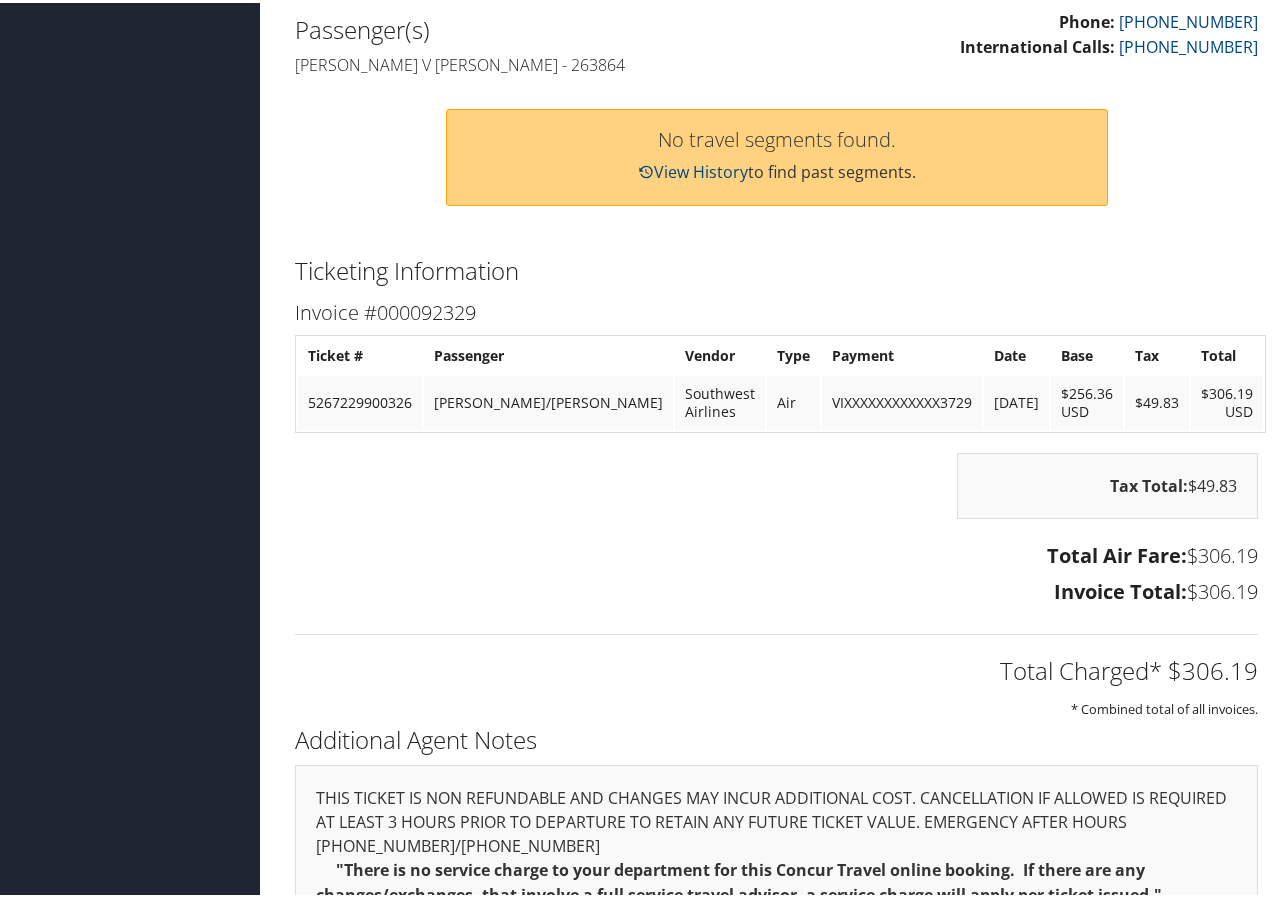 click on "Tax Total:  $49.83" at bounding box center (776, 493) 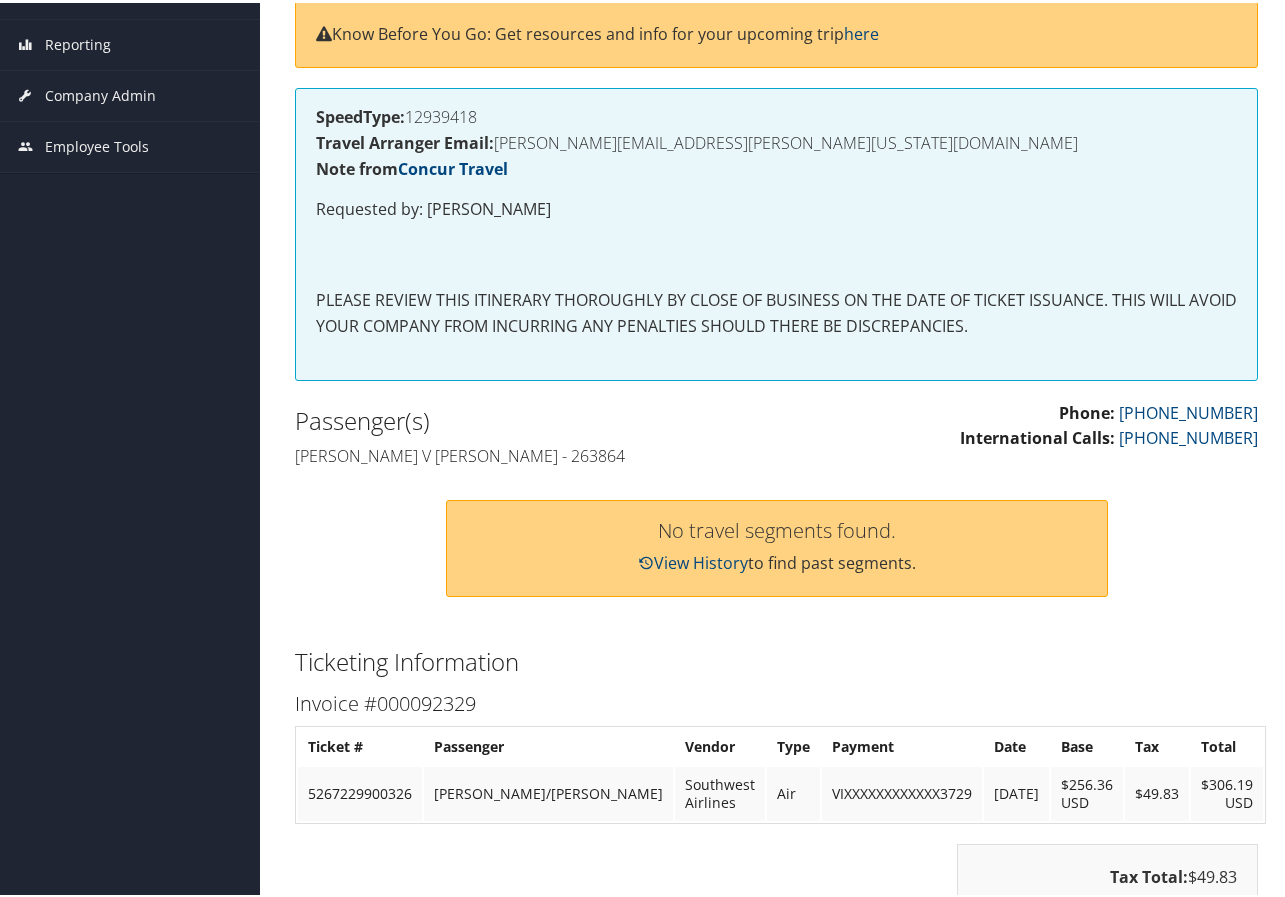 scroll, scrollTop: 300, scrollLeft: 0, axis: vertical 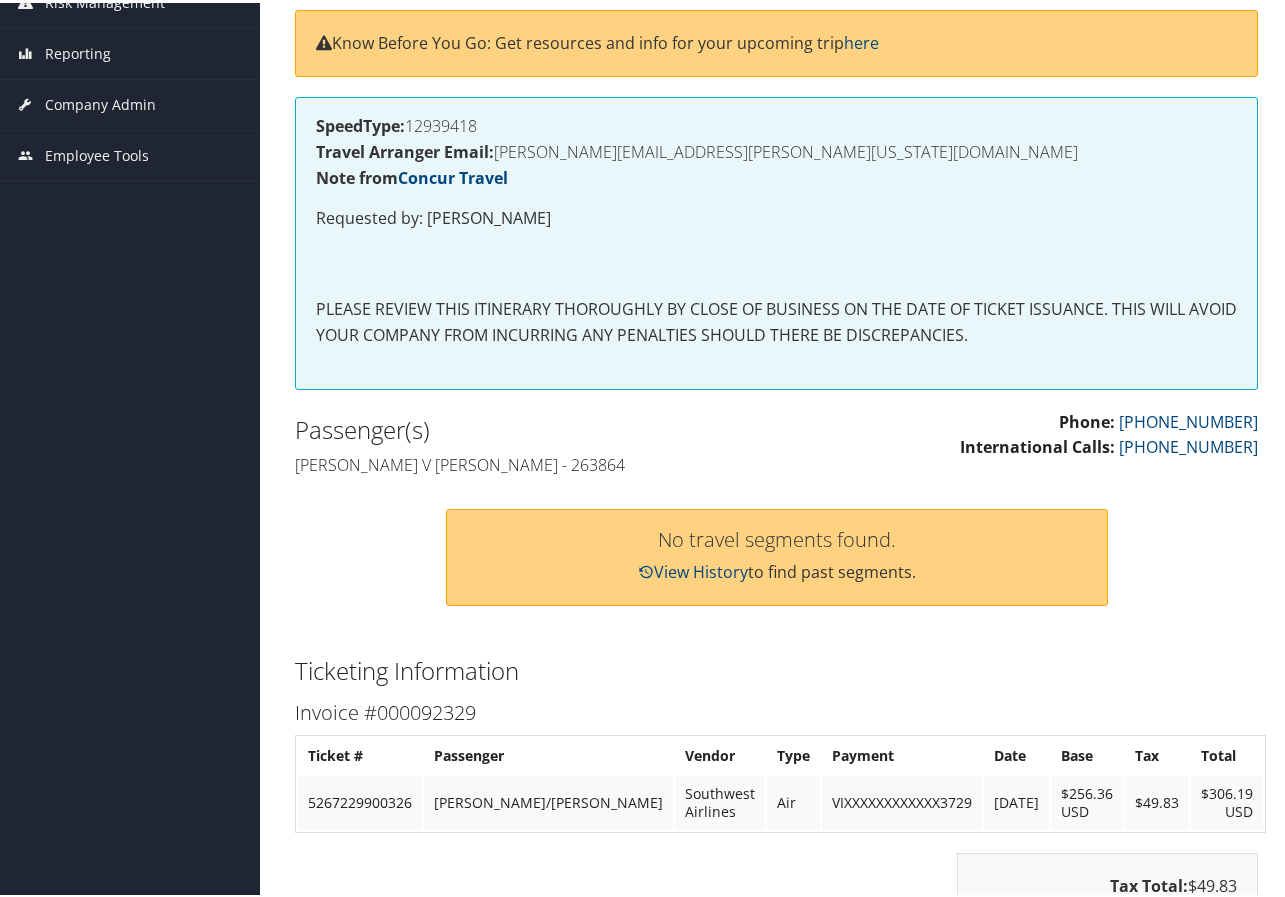 click on "No travel segments found.  View History  to find past segments." at bounding box center [776, 553] 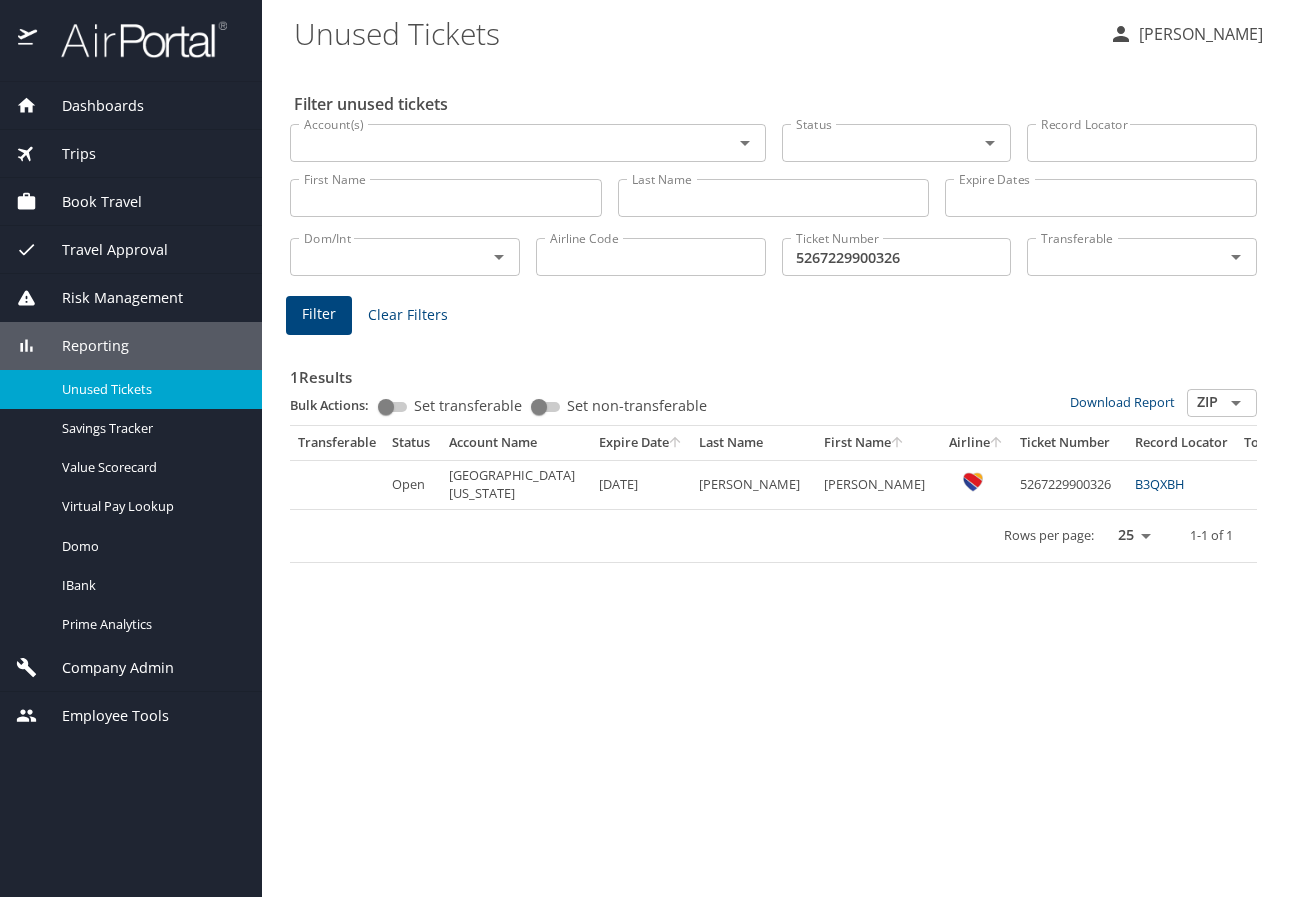 scroll, scrollTop: 0, scrollLeft: 0, axis: both 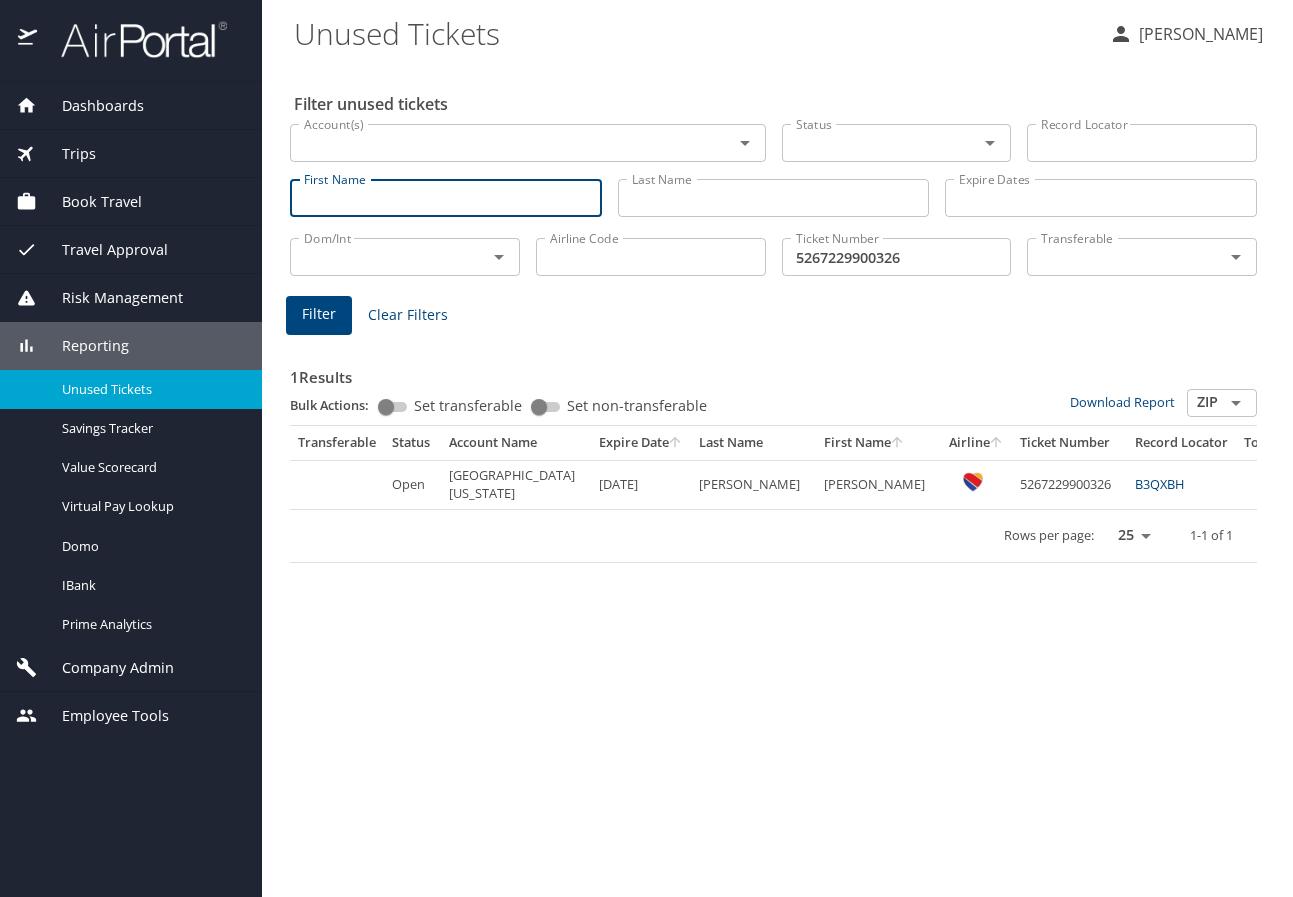 type on "s" 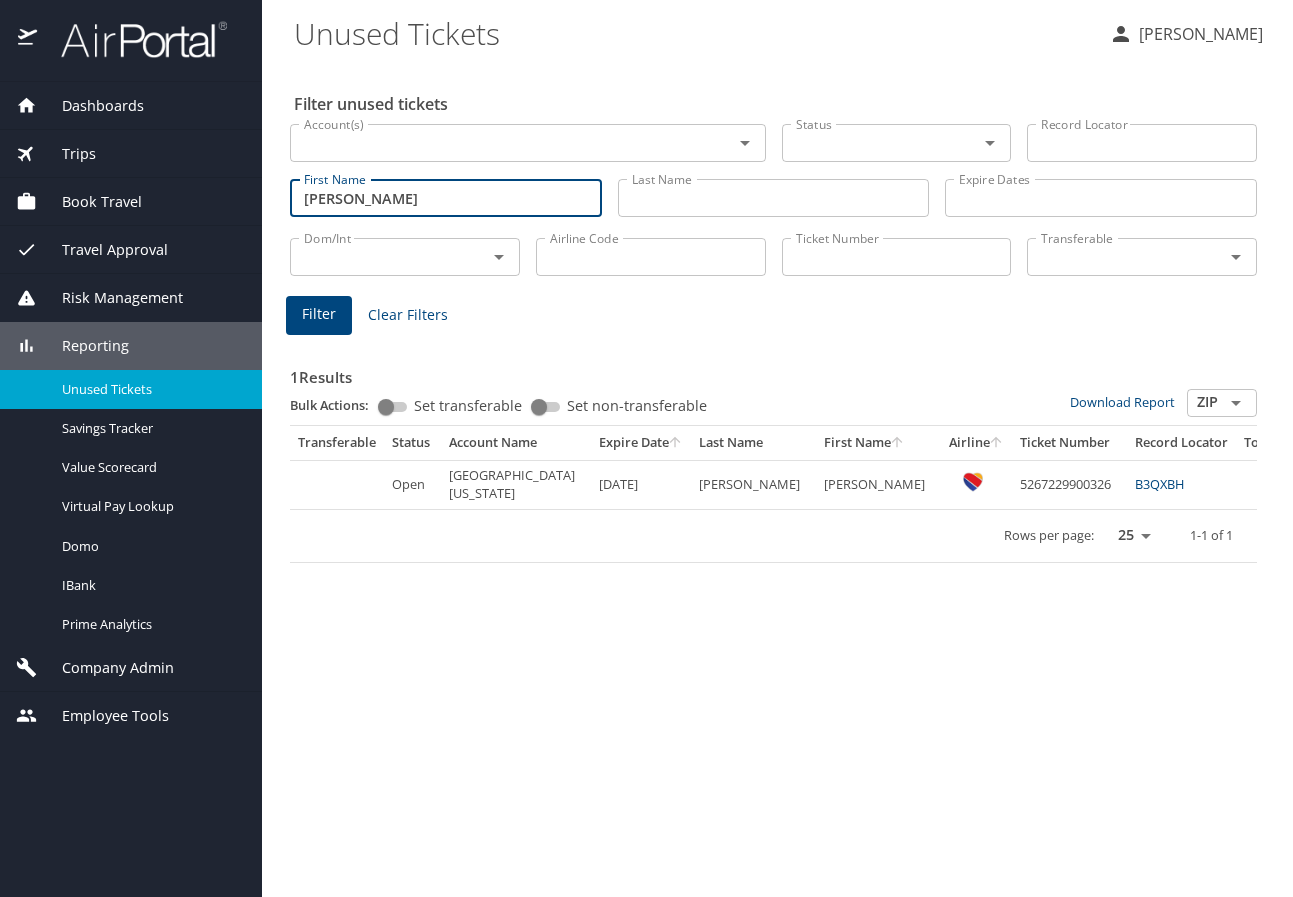 type on "sathish" 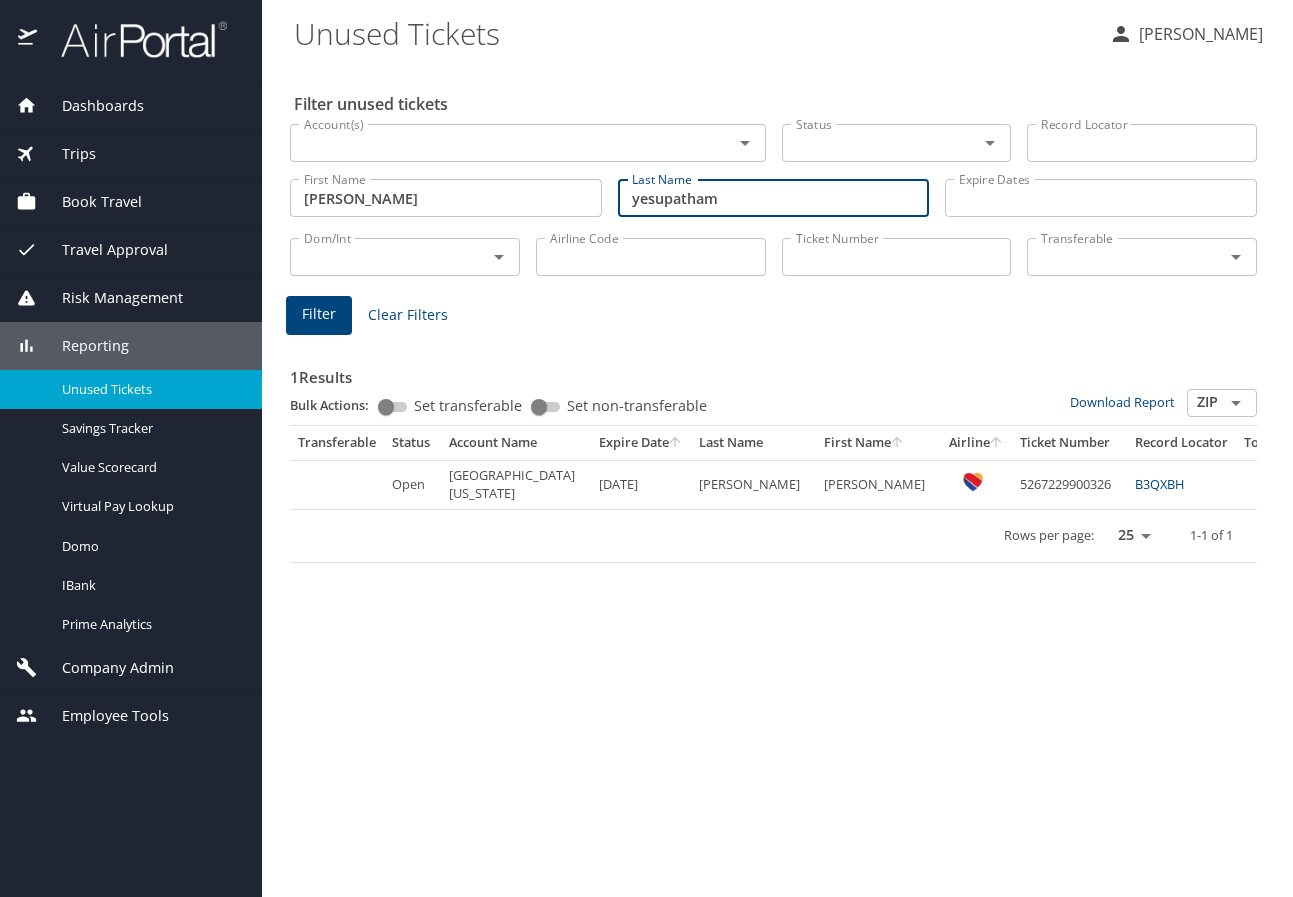 type on "yesupatham" 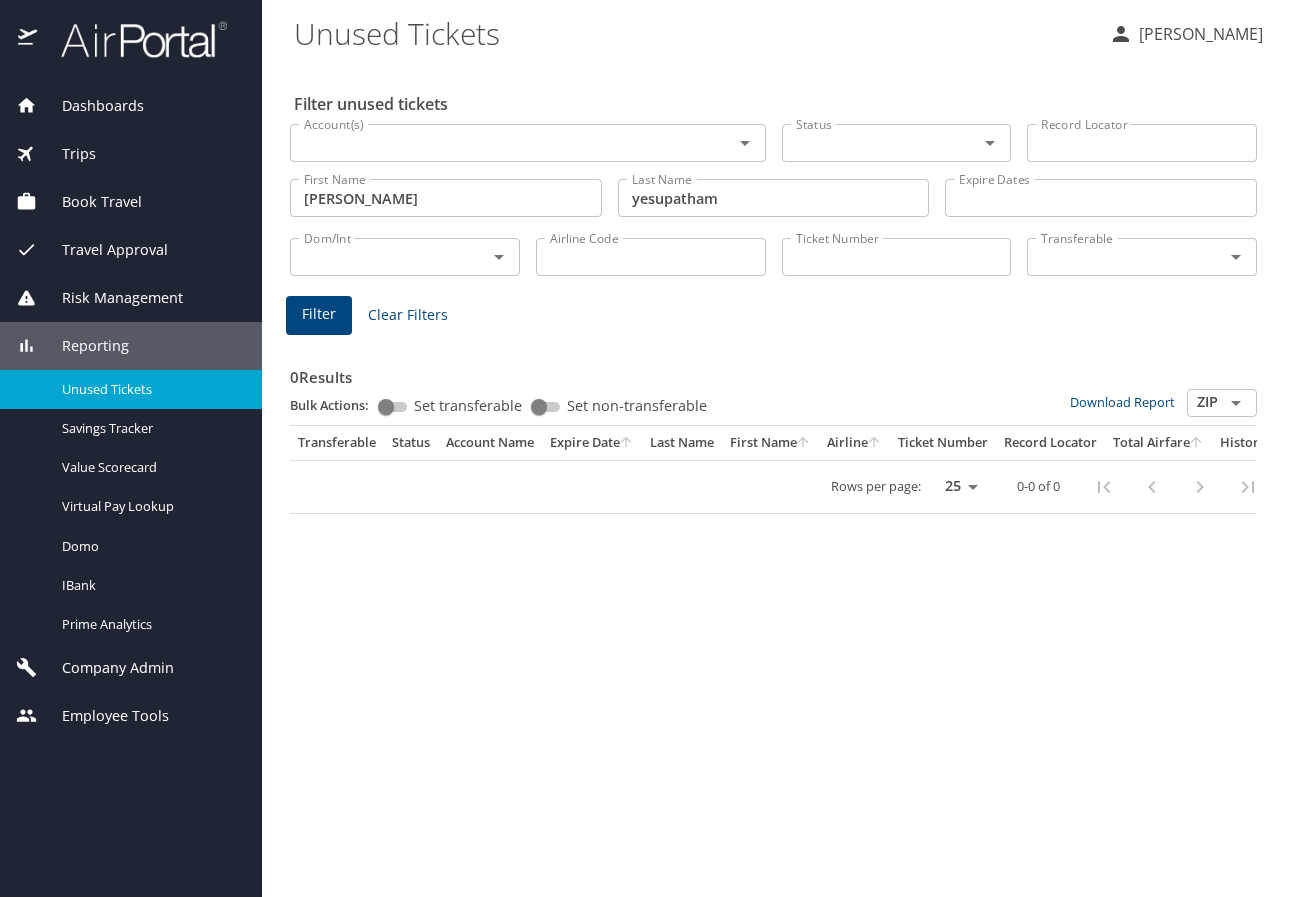 click on "sathish" at bounding box center (446, 198) 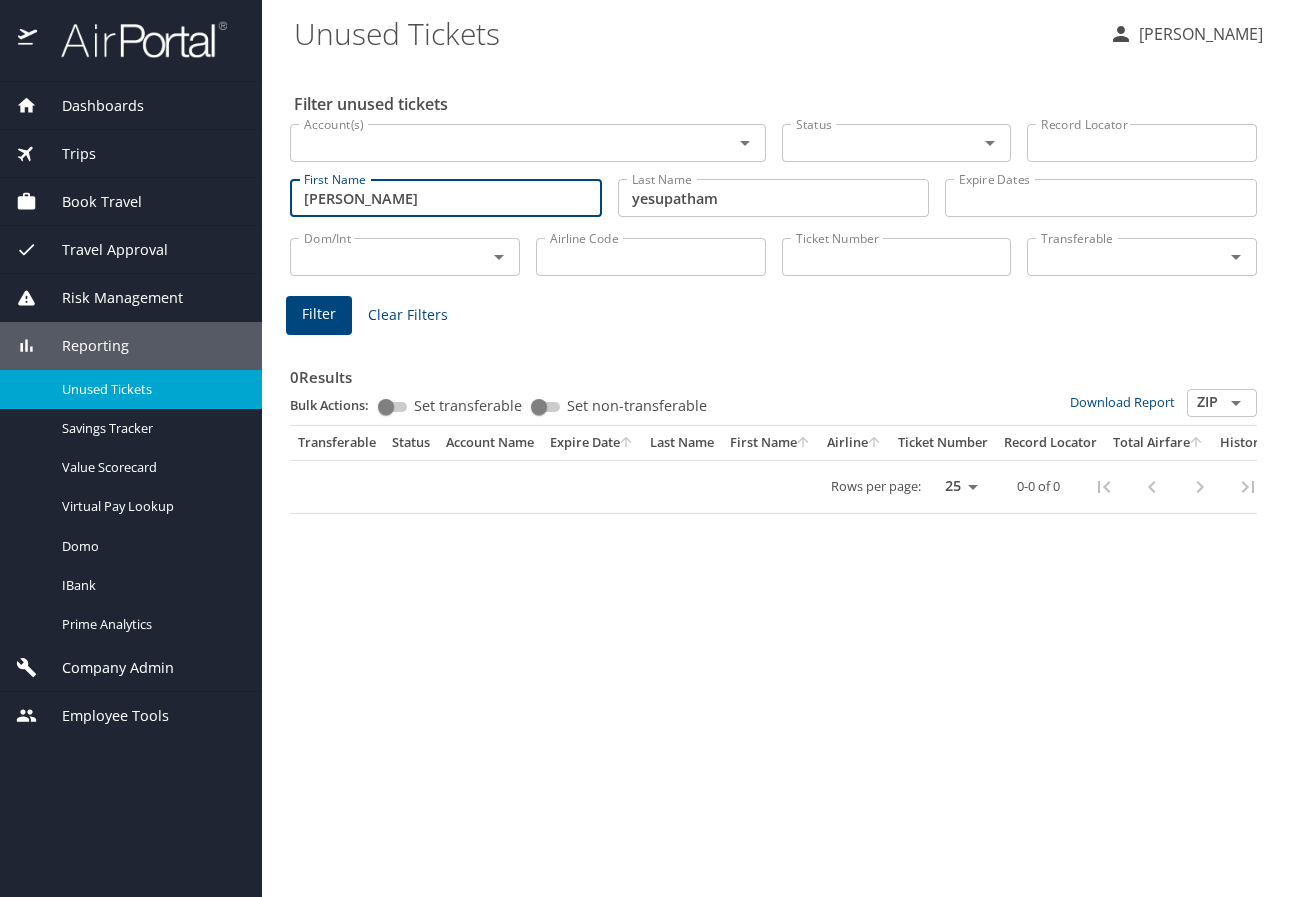 click on "Filter" at bounding box center (319, 314) 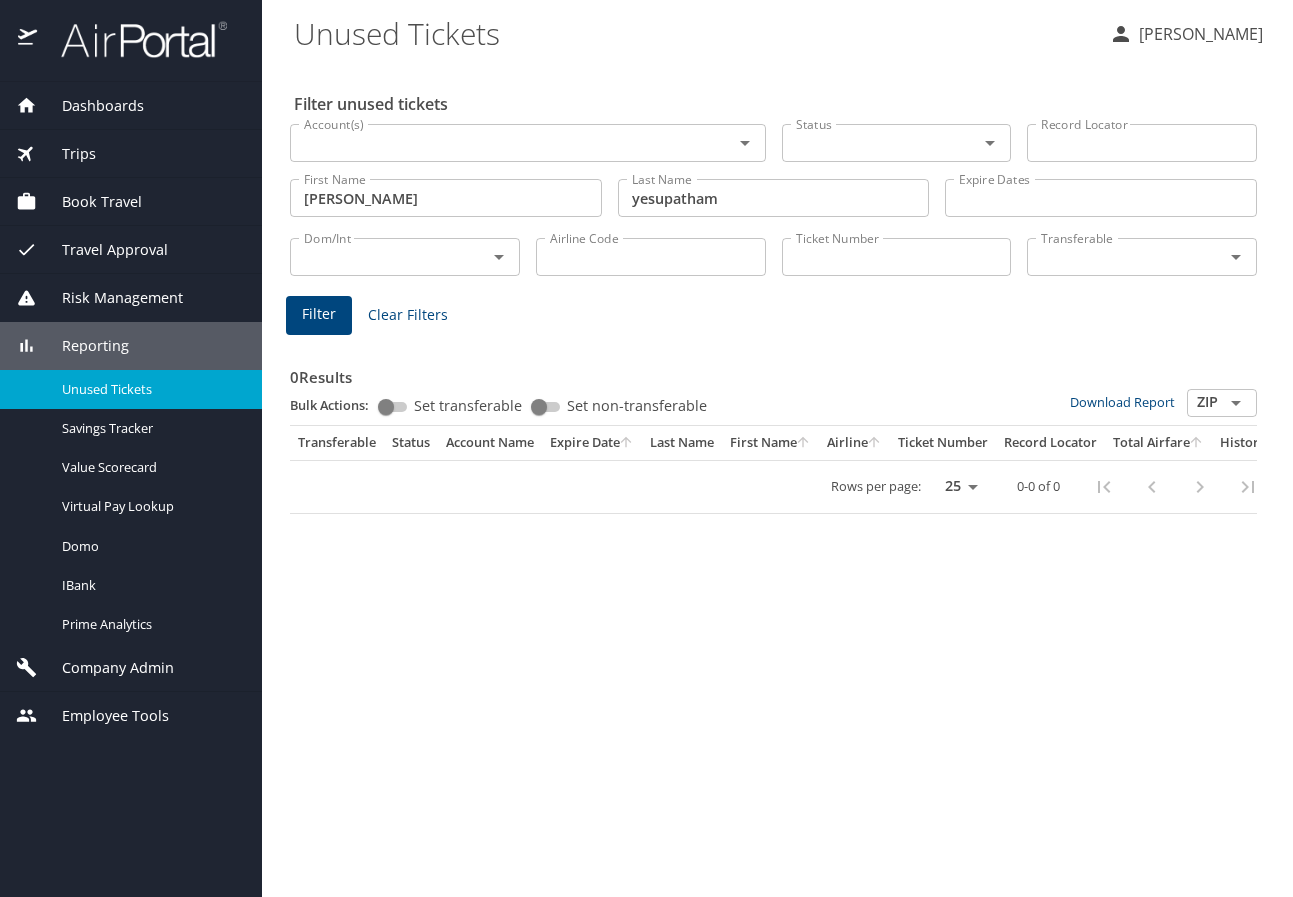 click on "sathish kumar" at bounding box center [446, 198] 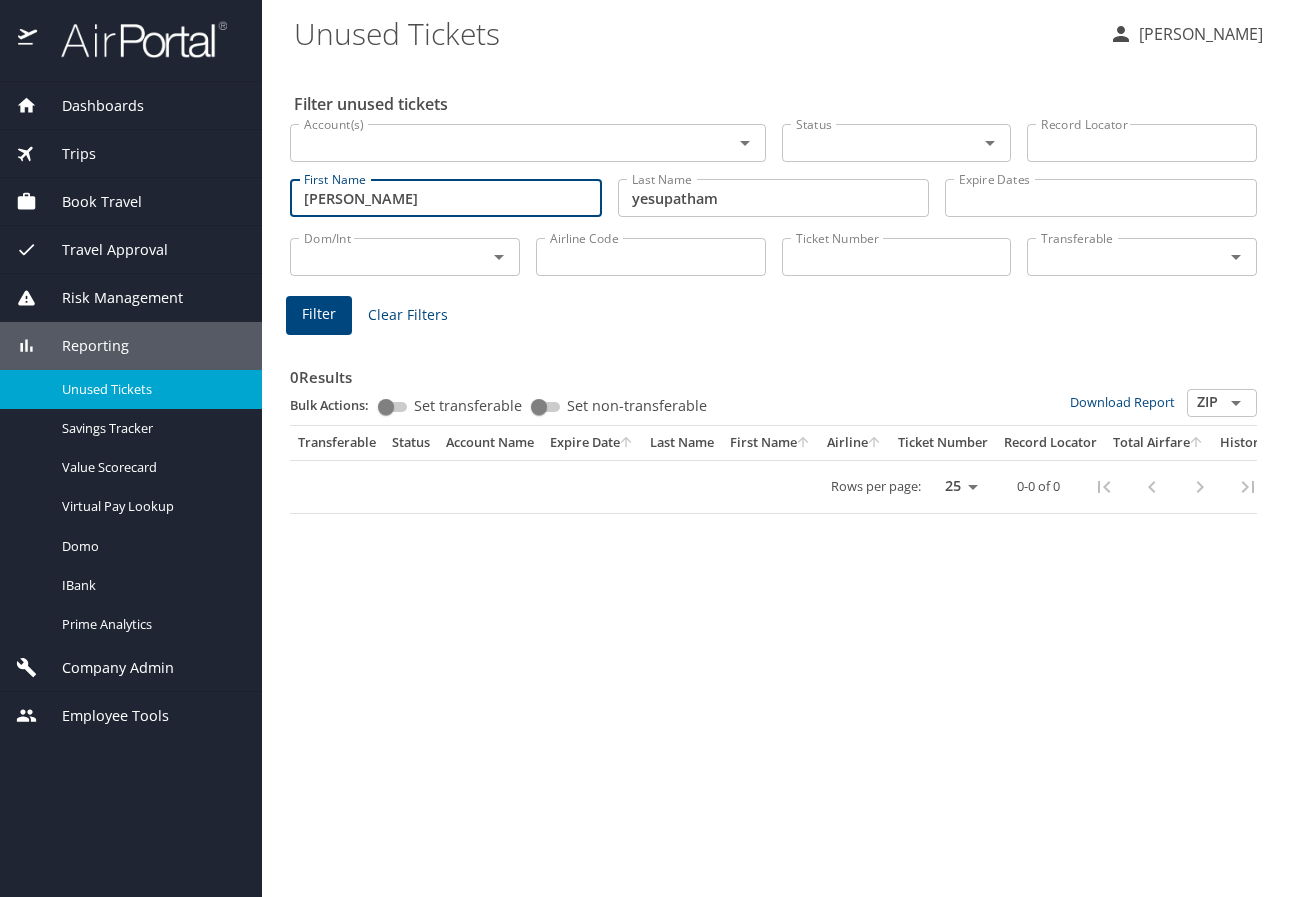 type on "sathishkumar" 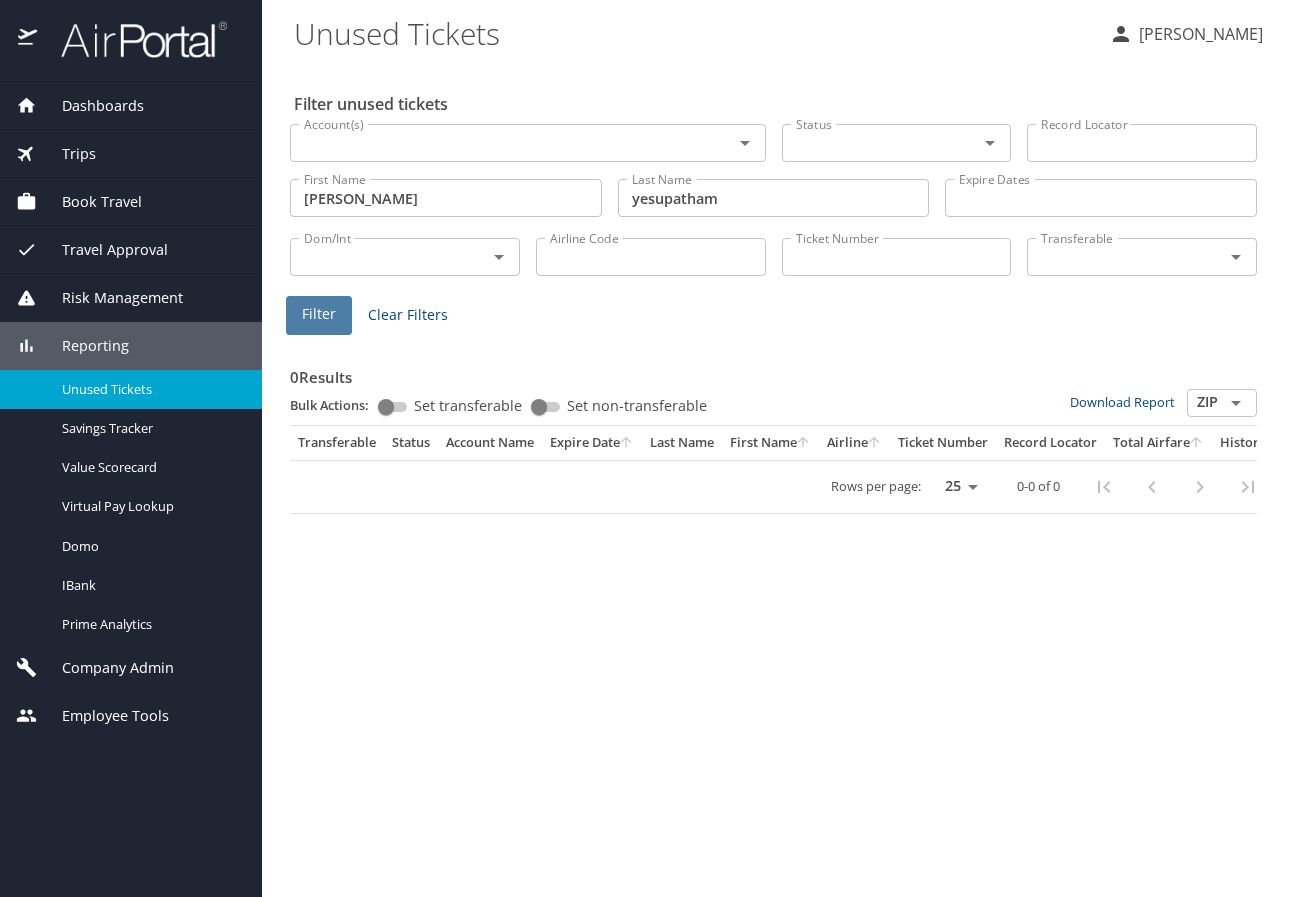 click on "Filter" at bounding box center (319, 314) 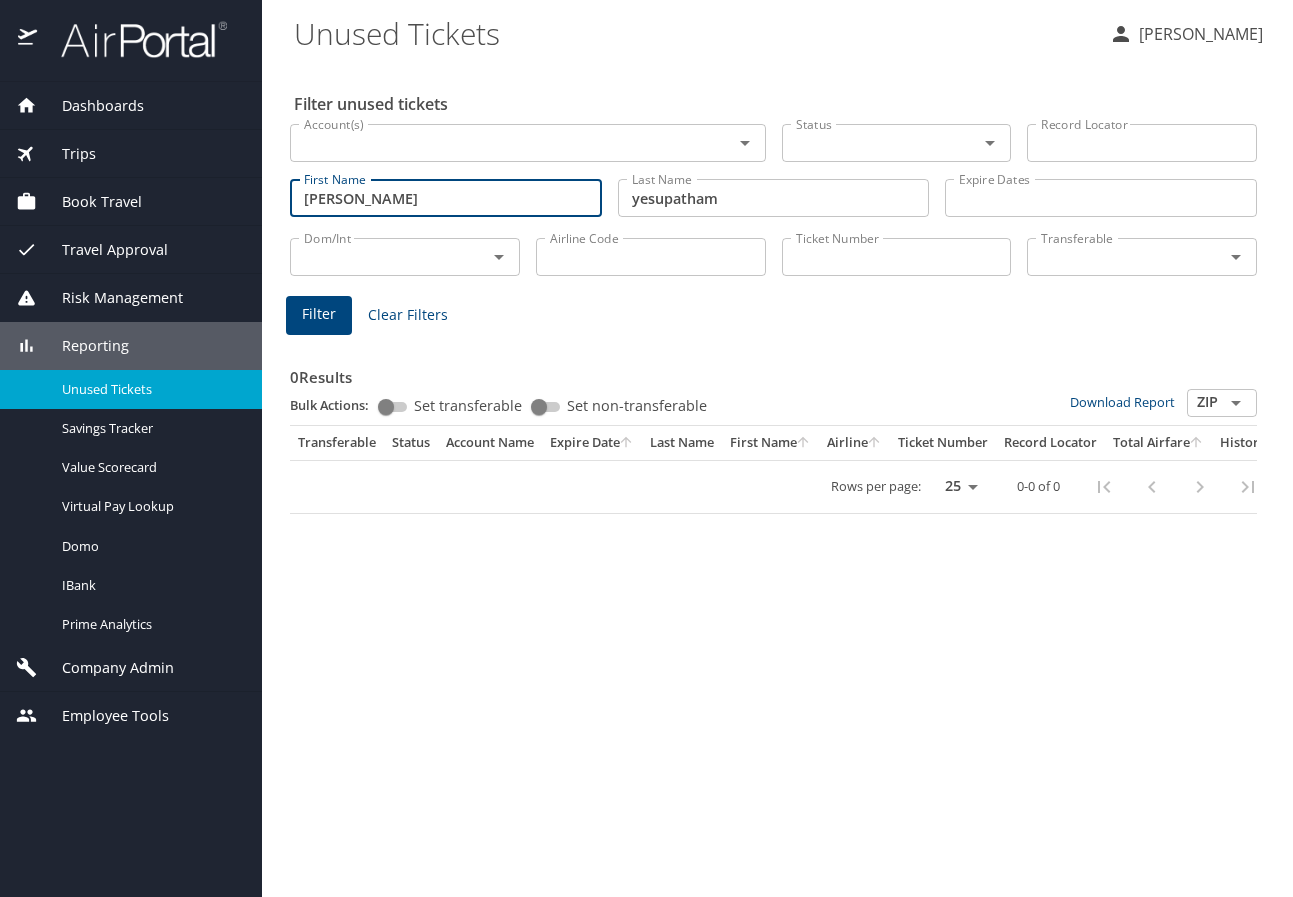 drag, startPoint x: 392, startPoint y: 194, endPoint x: 290, endPoint y: 194, distance: 102 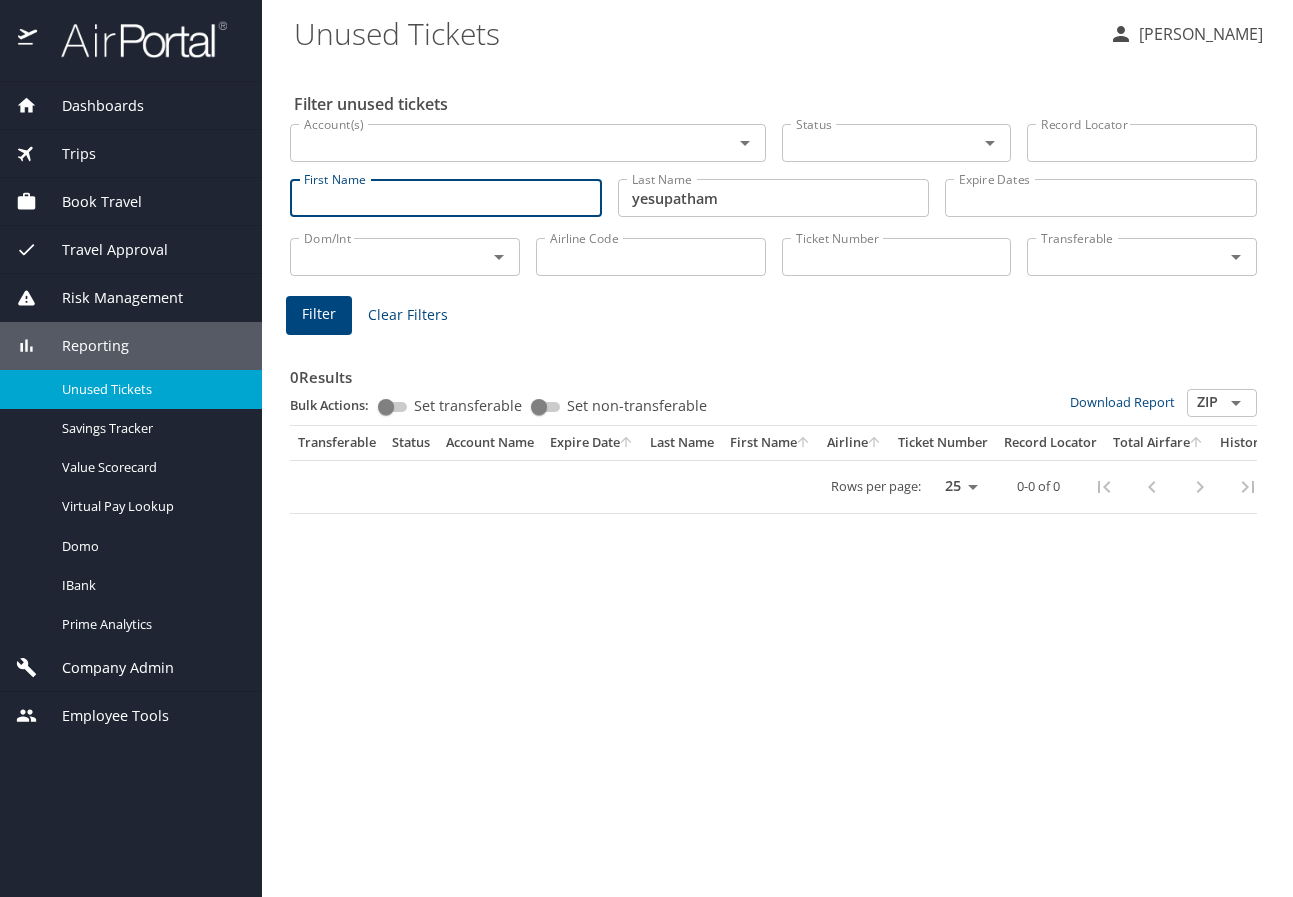 type 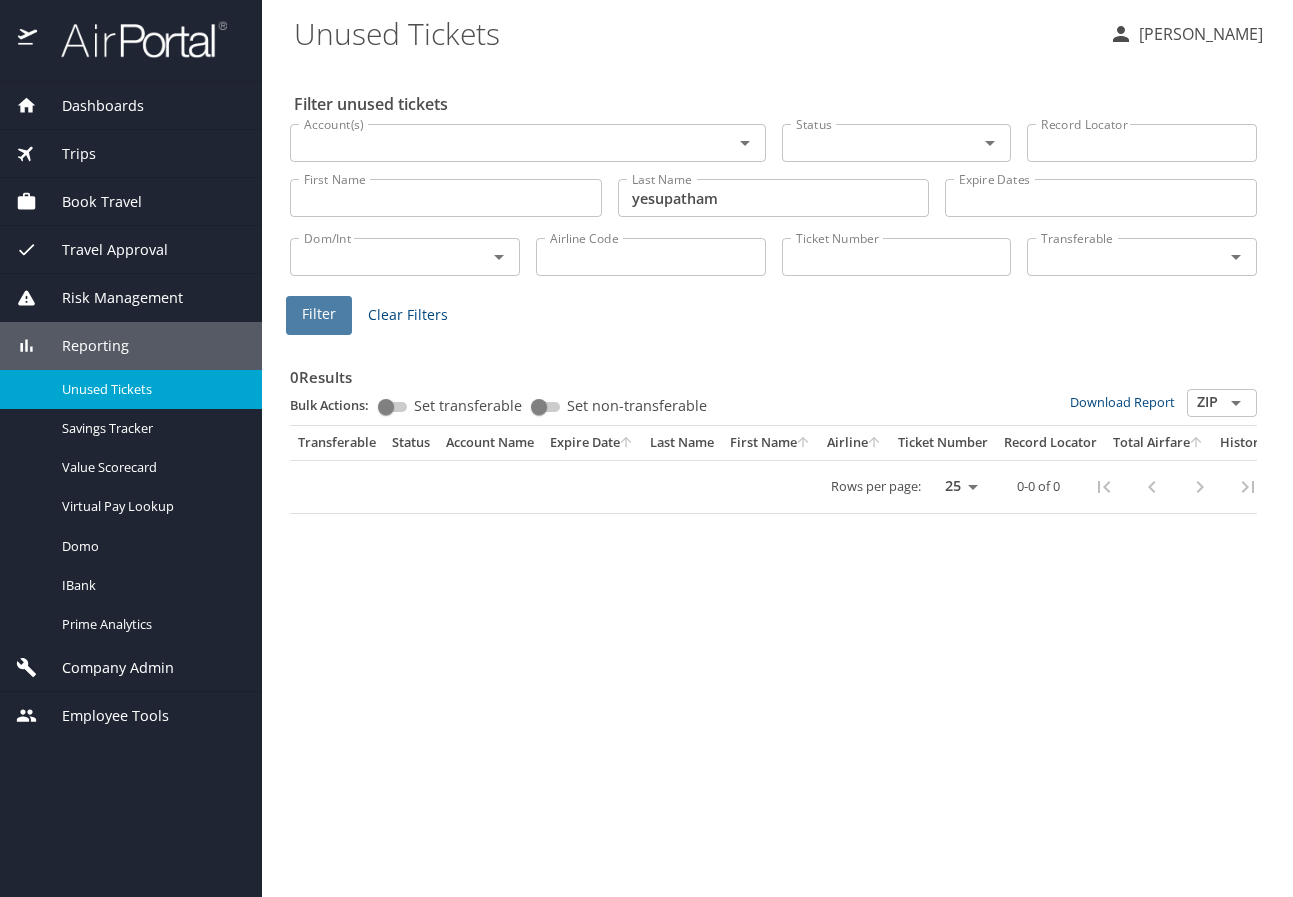click on "Filter" at bounding box center [319, 314] 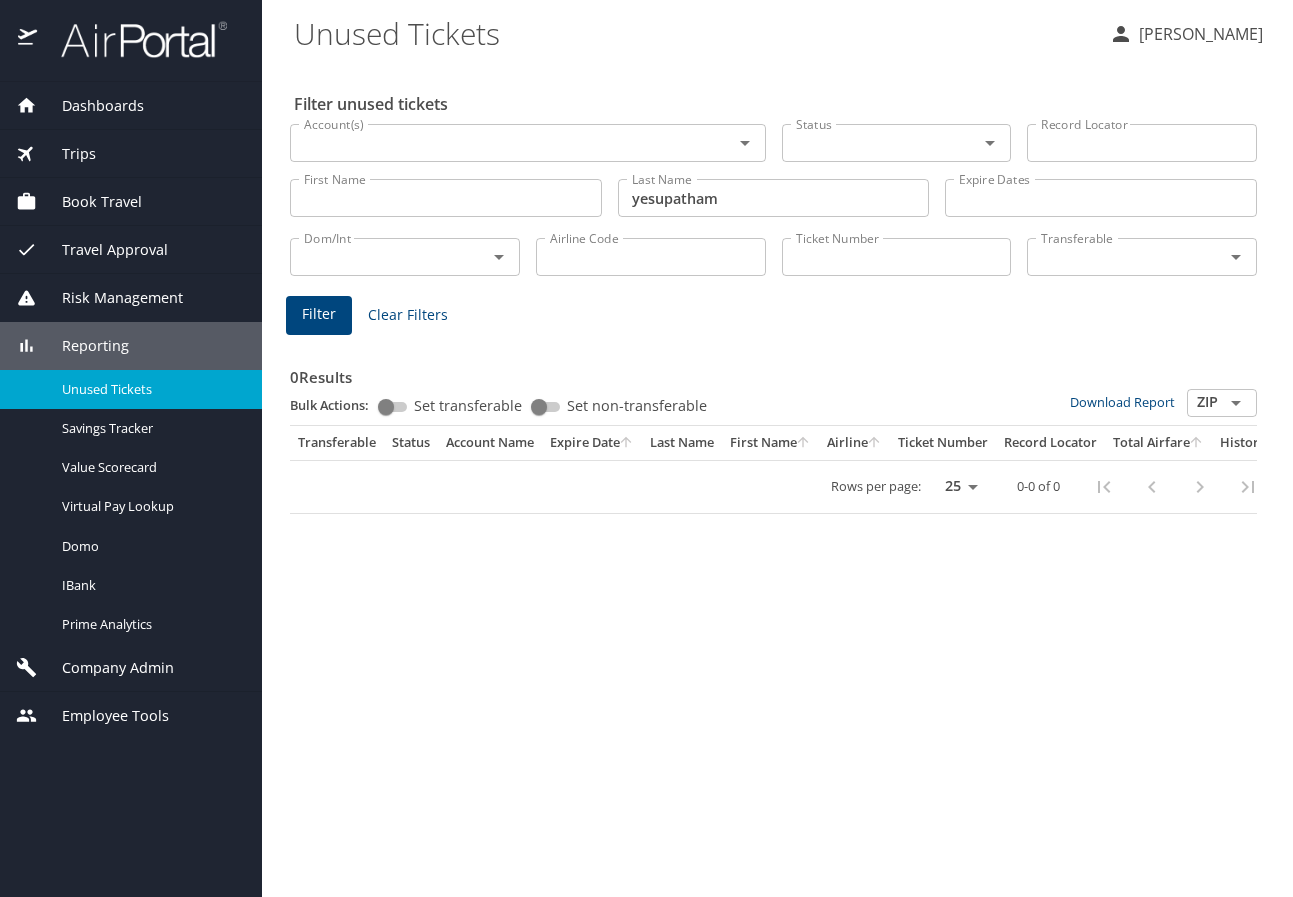 click on "Airline Code" at bounding box center (651, 257) 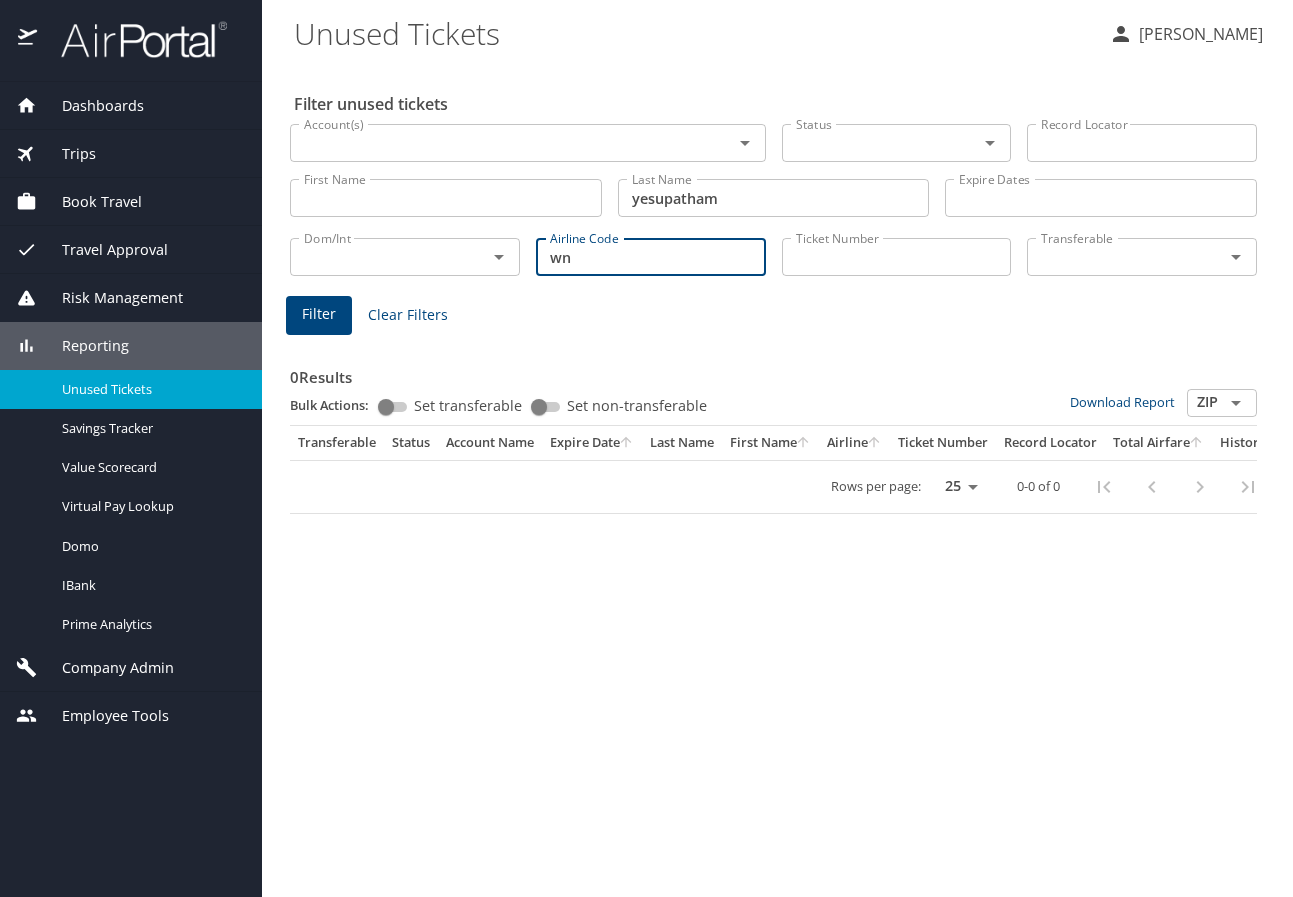 type on "wn" 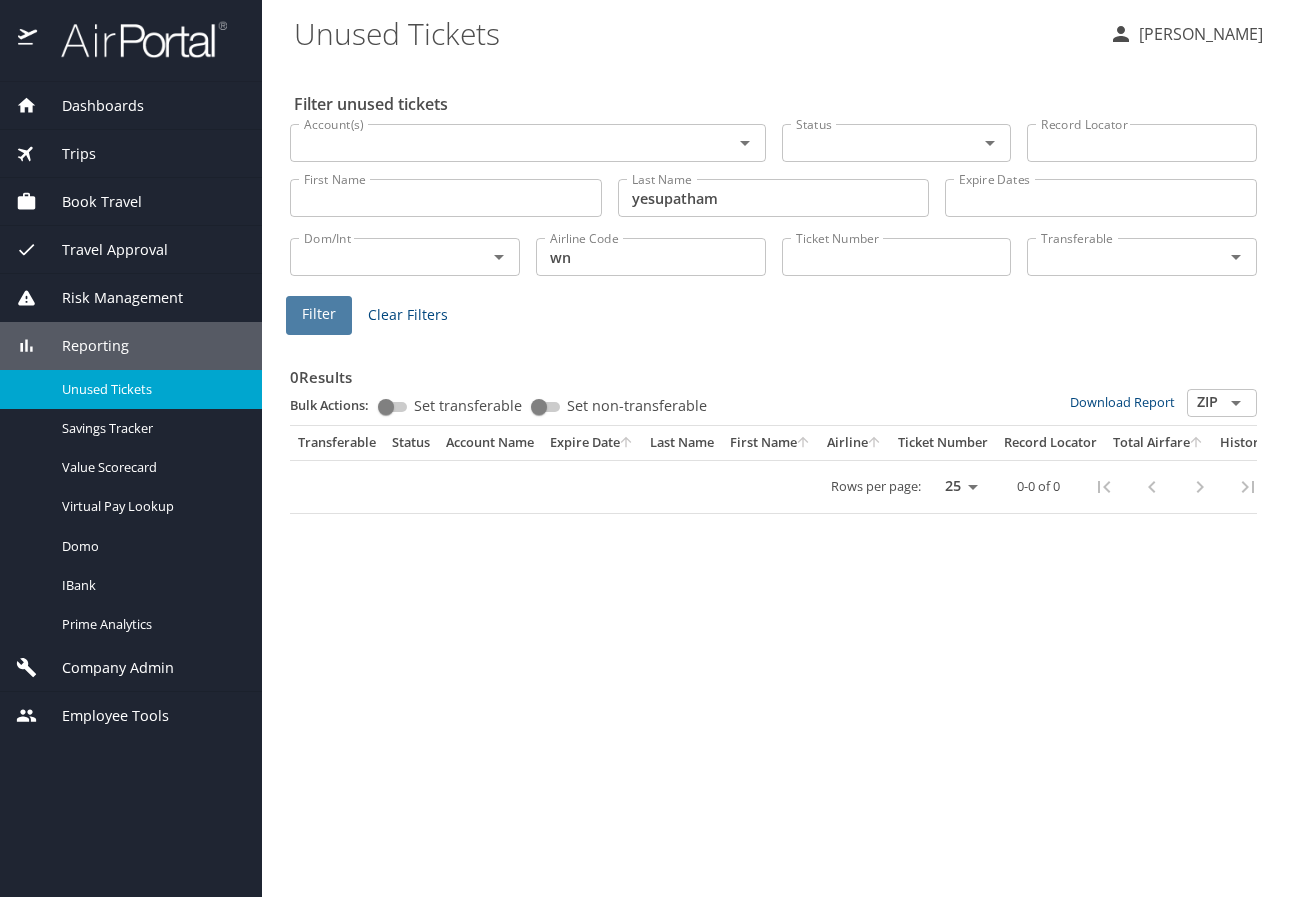click on "Filter" at bounding box center (319, 314) 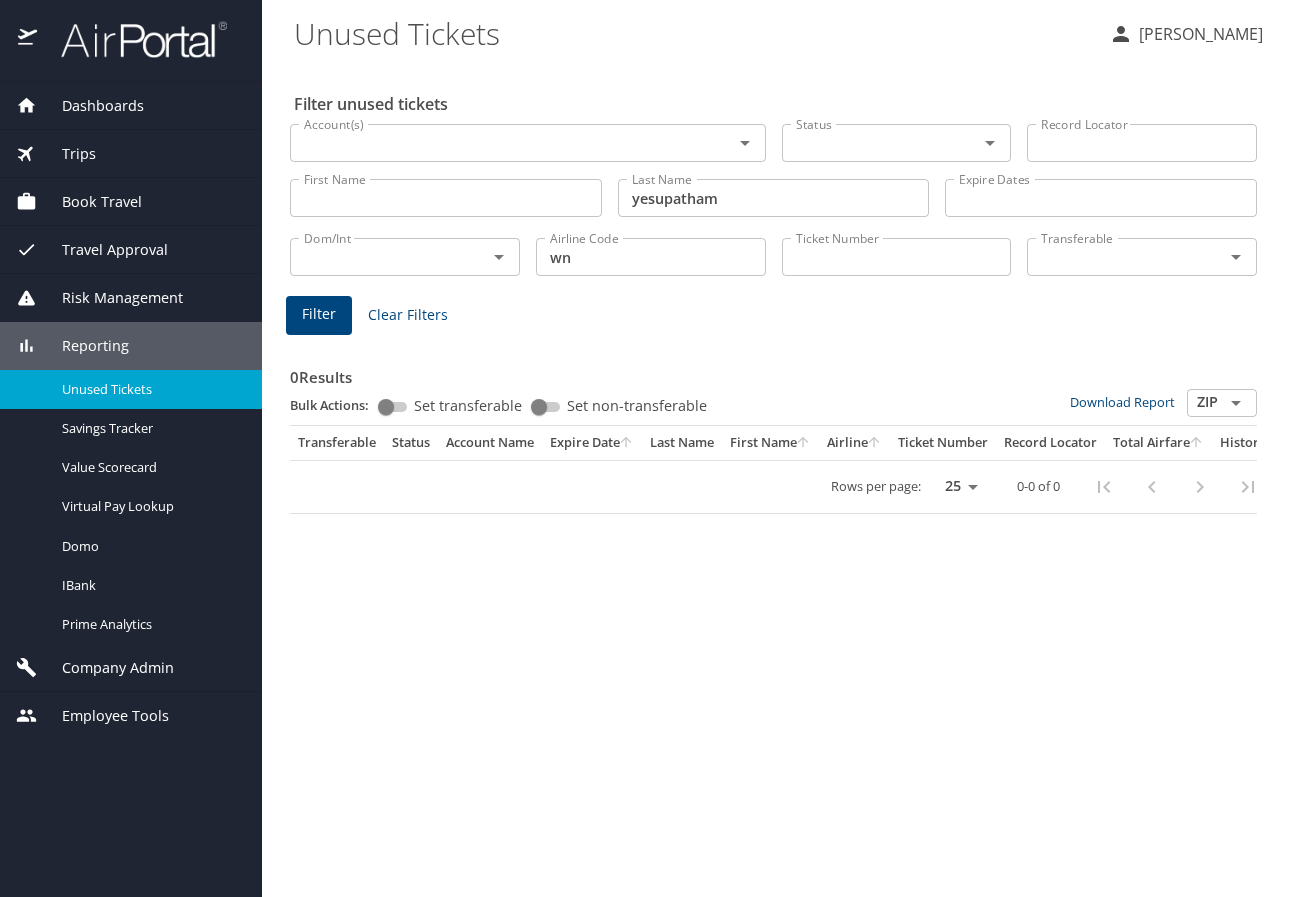 drag, startPoint x: 1215, startPoint y: 608, endPoint x: 951, endPoint y: 492, distance: 288.36087 